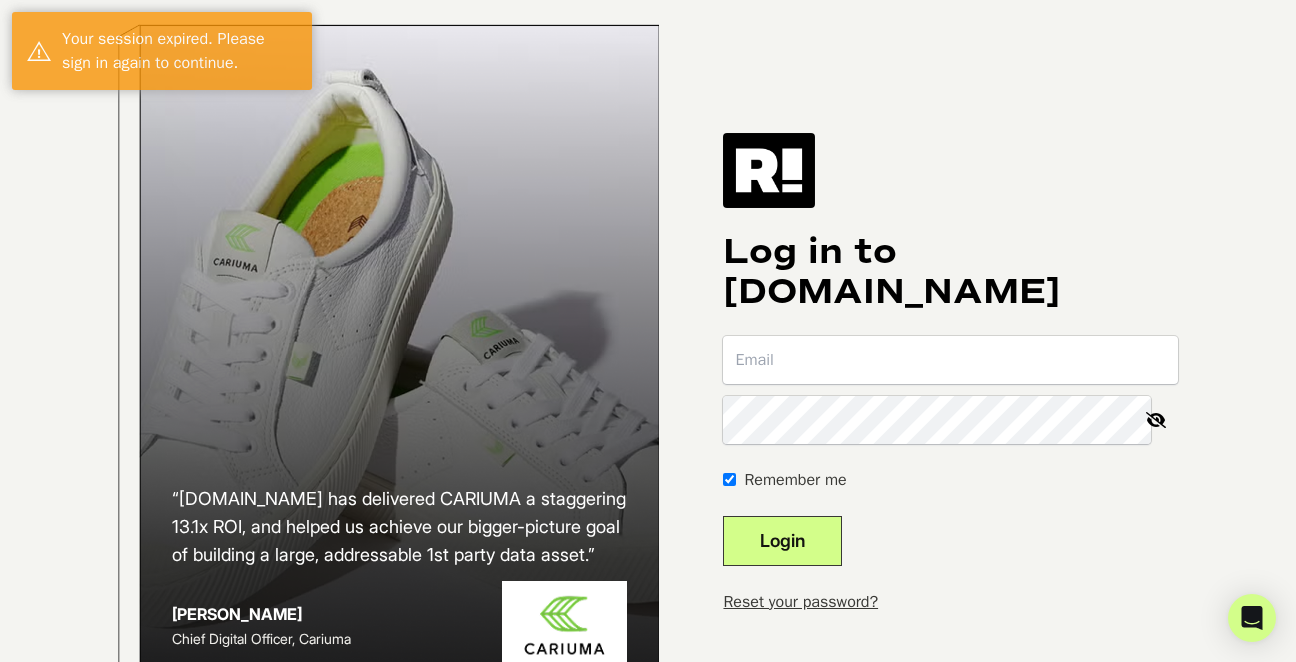 scroll, scrollTop: 0, scrollLeft: 0, axis: both 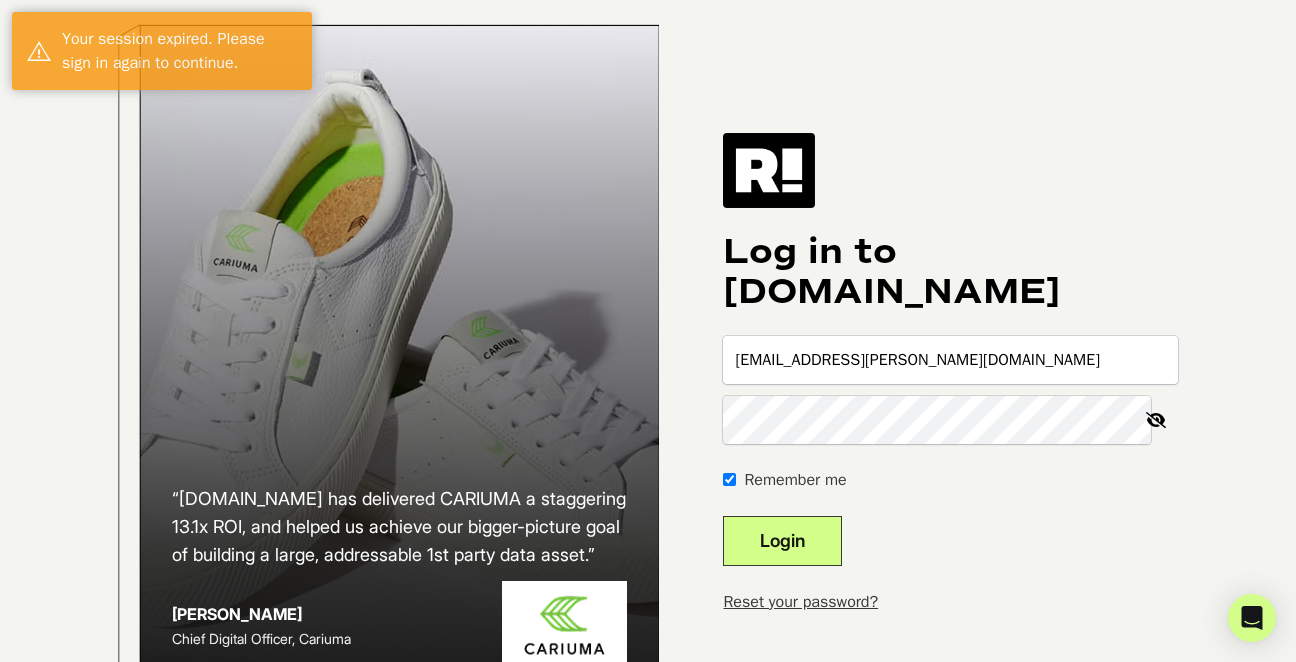 type on "[EMAIL_ADDRESS][PERSON_NAME][DOMAIN_NAME]" 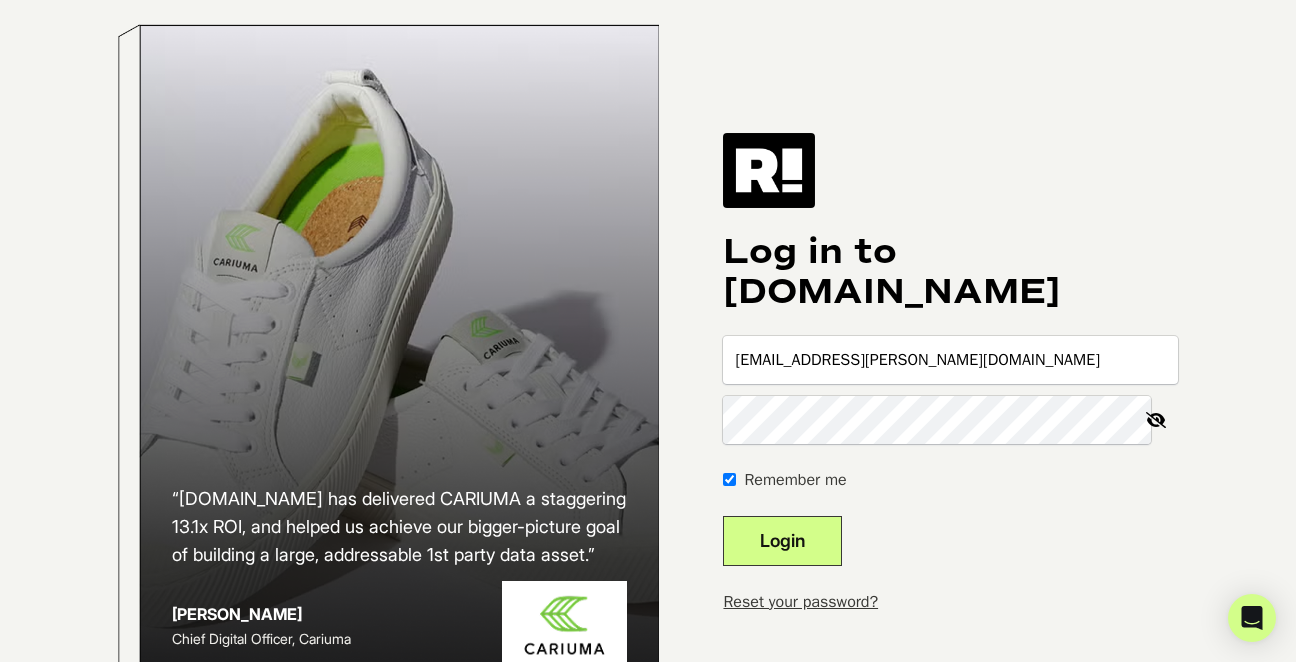 click on "Login" at bounding box center [782, 541] 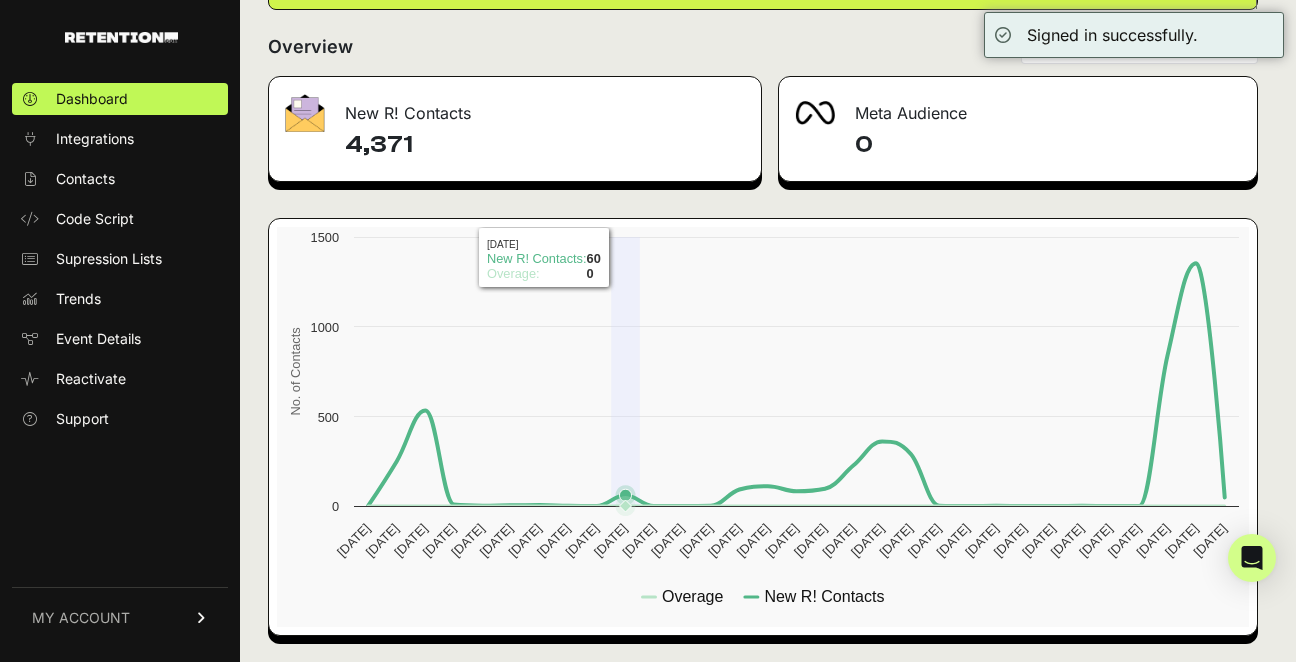scroll, scrollTop: 168, scrollLeft: 0, axis: vertical 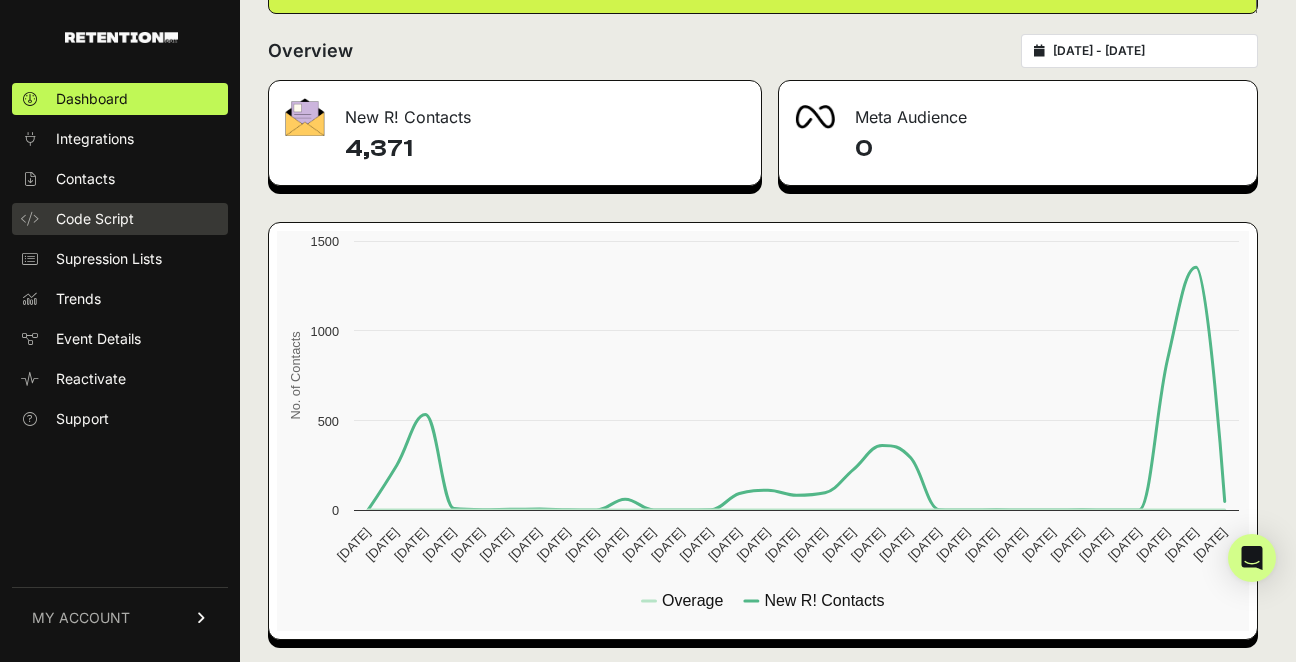 click on "Code Script" at bounding box center (95, 219) 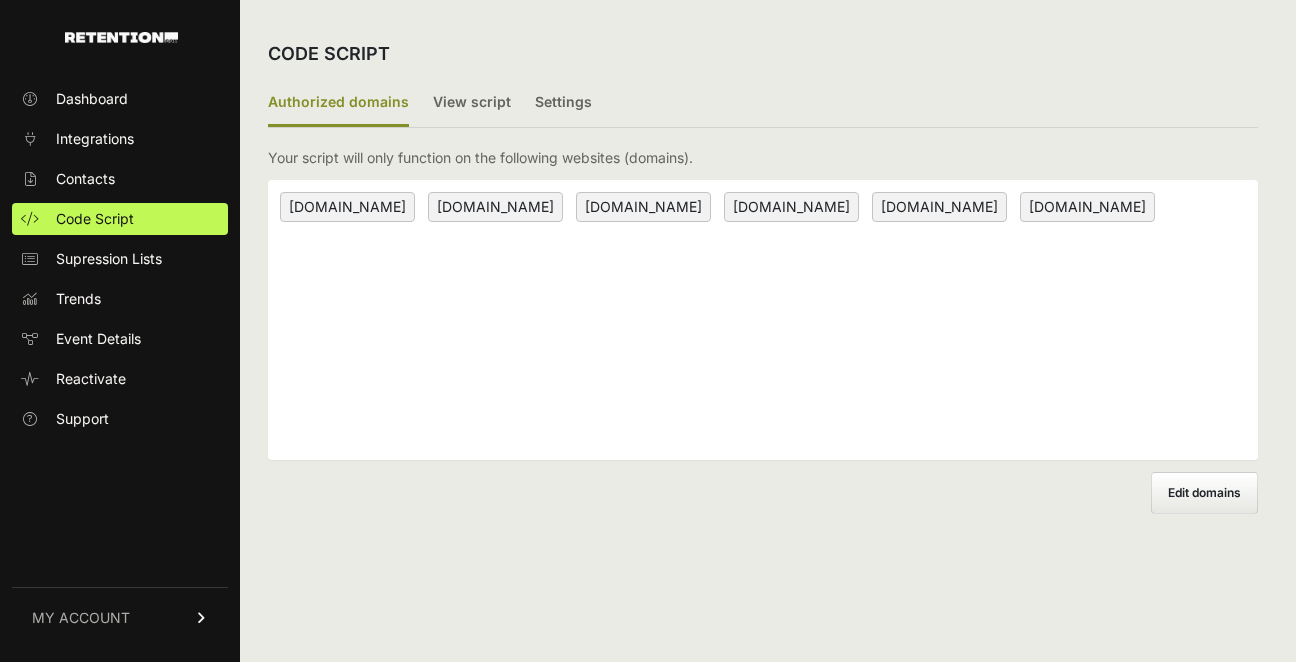 scroll, scrollTop: 0, scrollLeft: 0, axis: both 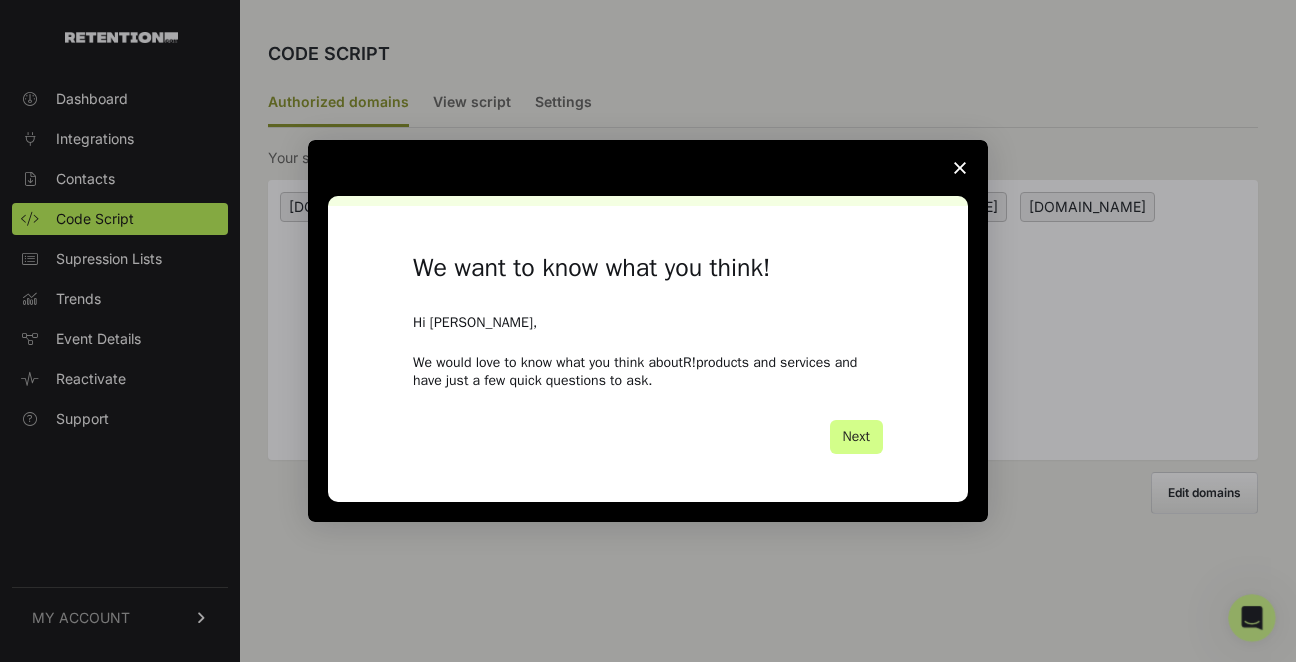 click 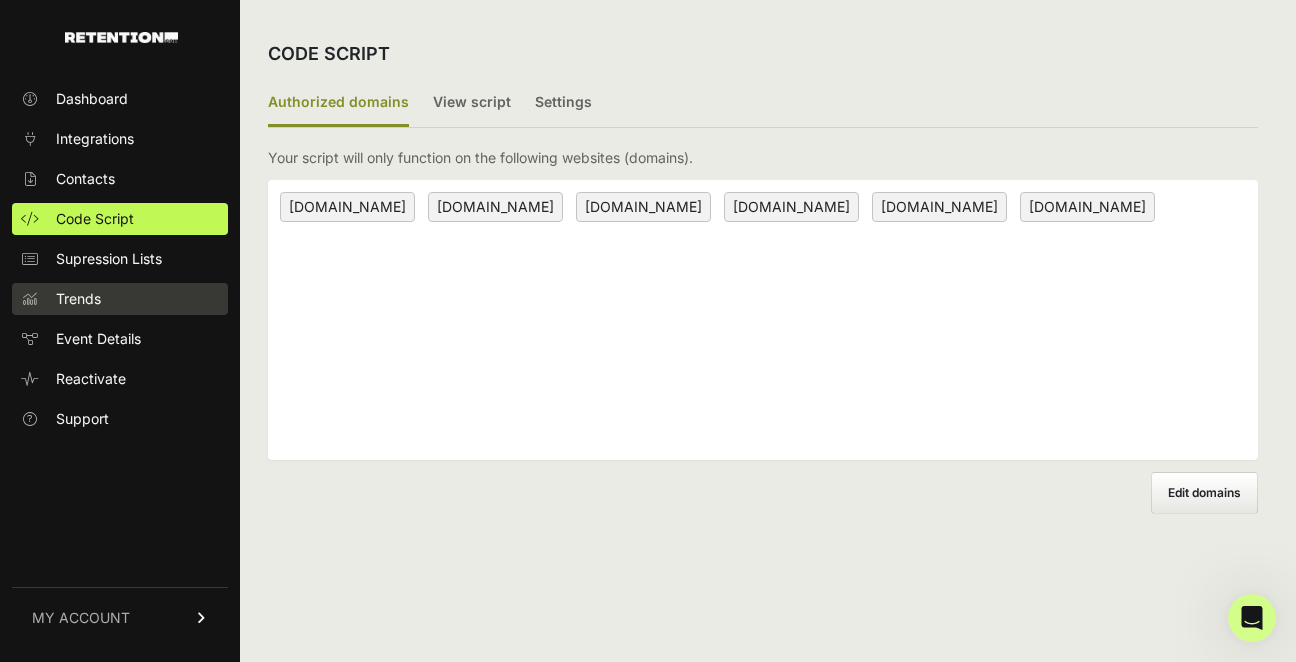 click on "Trends" at bounding box center (120, 299) 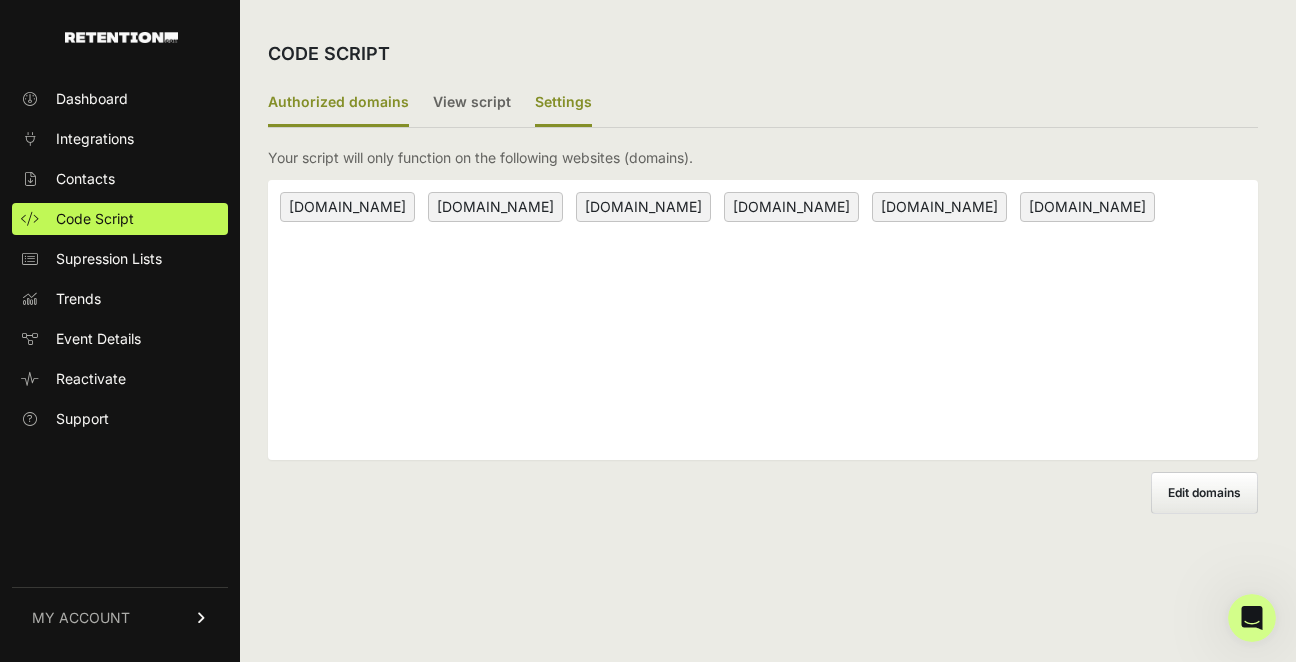 click on "Settings" at bounding box center [563, 103] 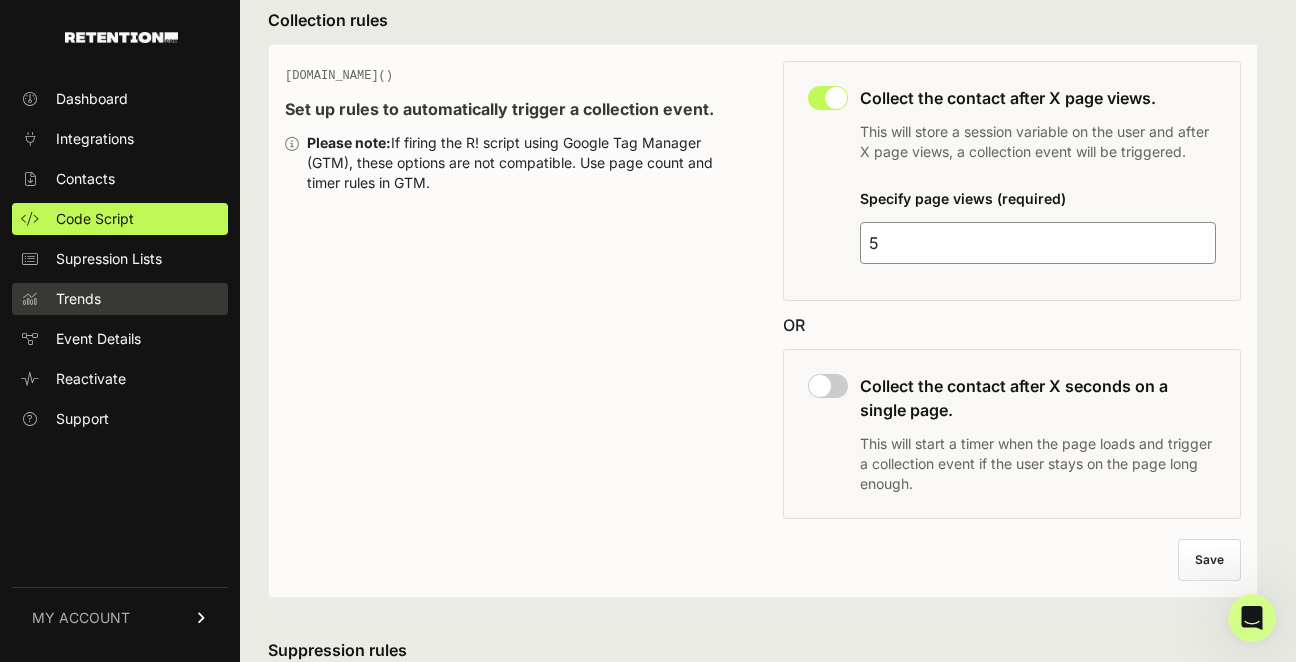 scroll, scrollTop: 135, scrollLeft: 0, axis: vertical 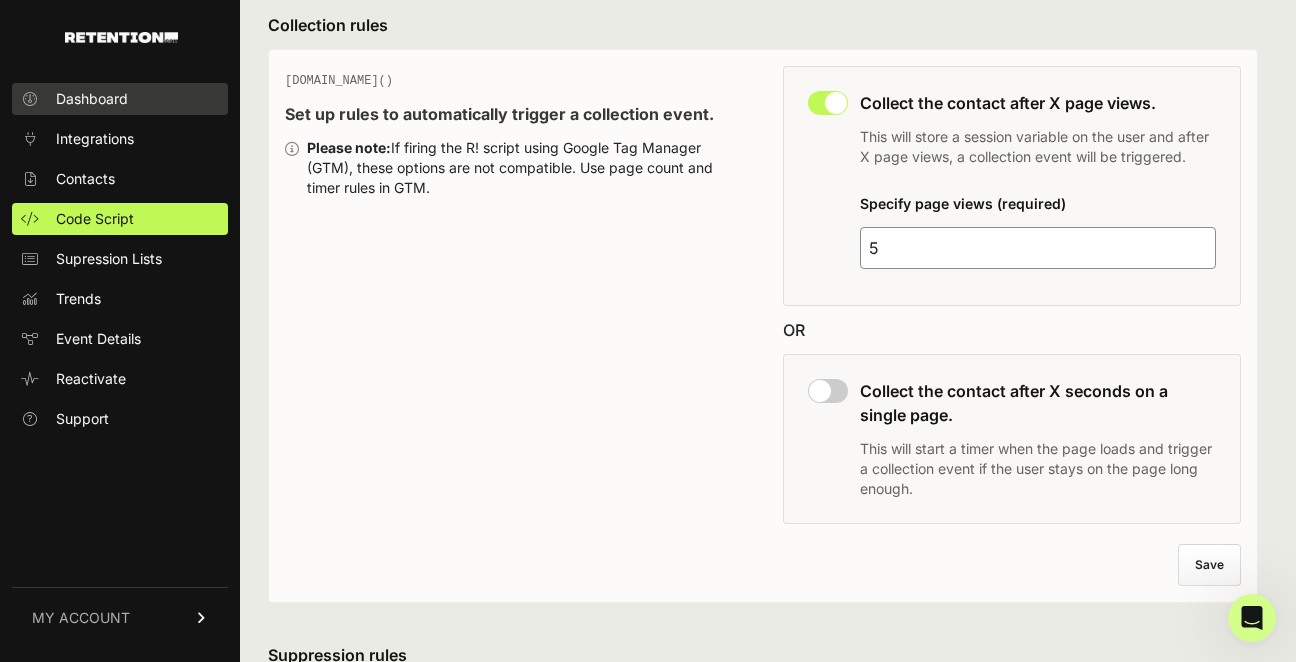 click on "Dashboard" at bounding box center [92, 99] 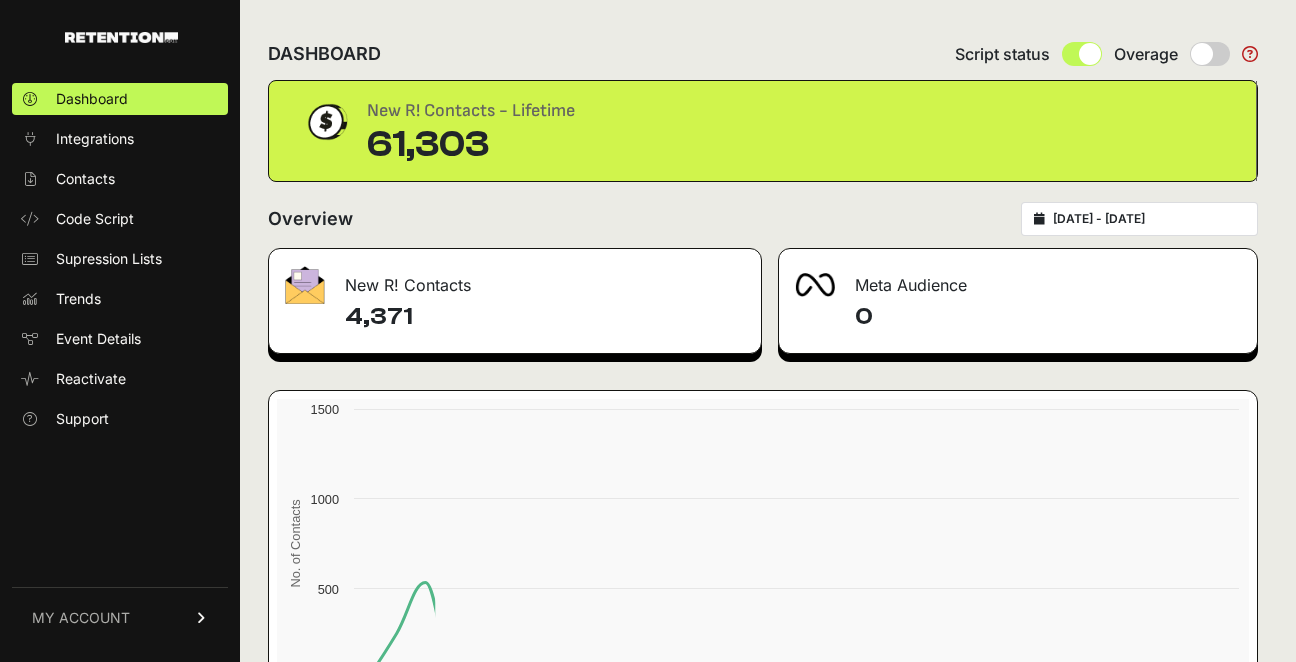 scroll, scrollTop: 0, scrollLeft: 0, axis: both 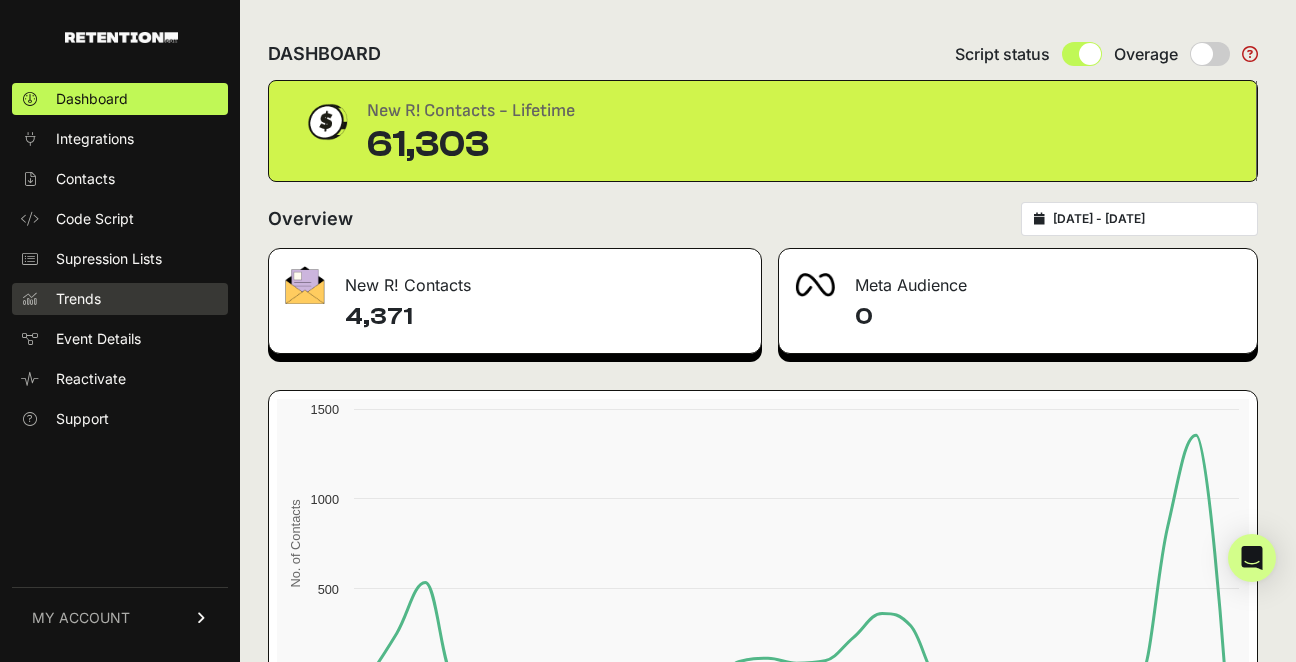 click on "Trends" at bounding box center [78, 299] 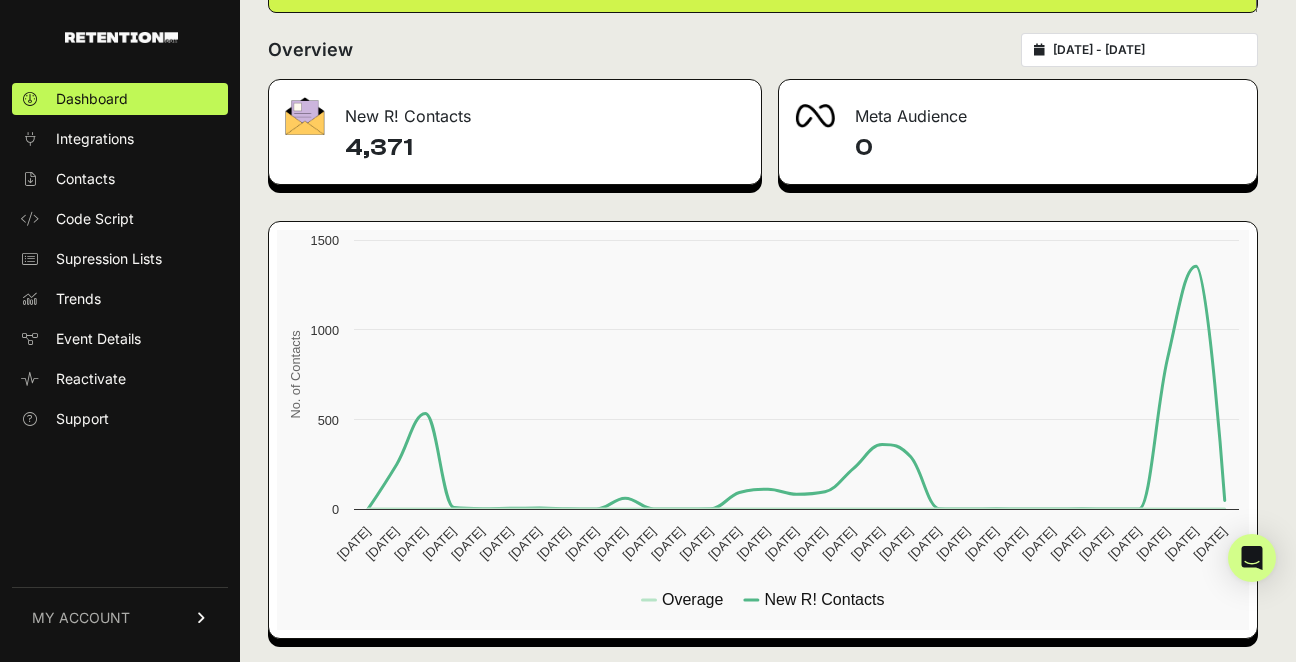 scroll, scrollTop: 172, scrollLeft: 0, axis: vertical 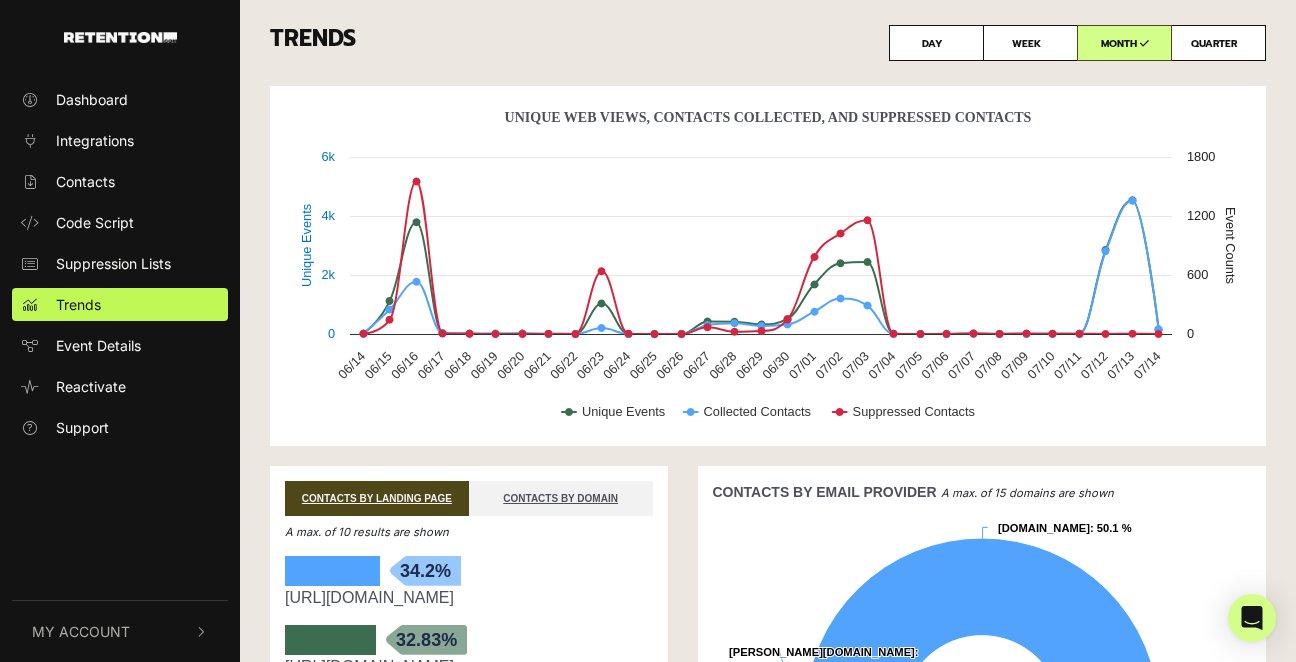 click on "DAY" at bounding box center [936, 43] 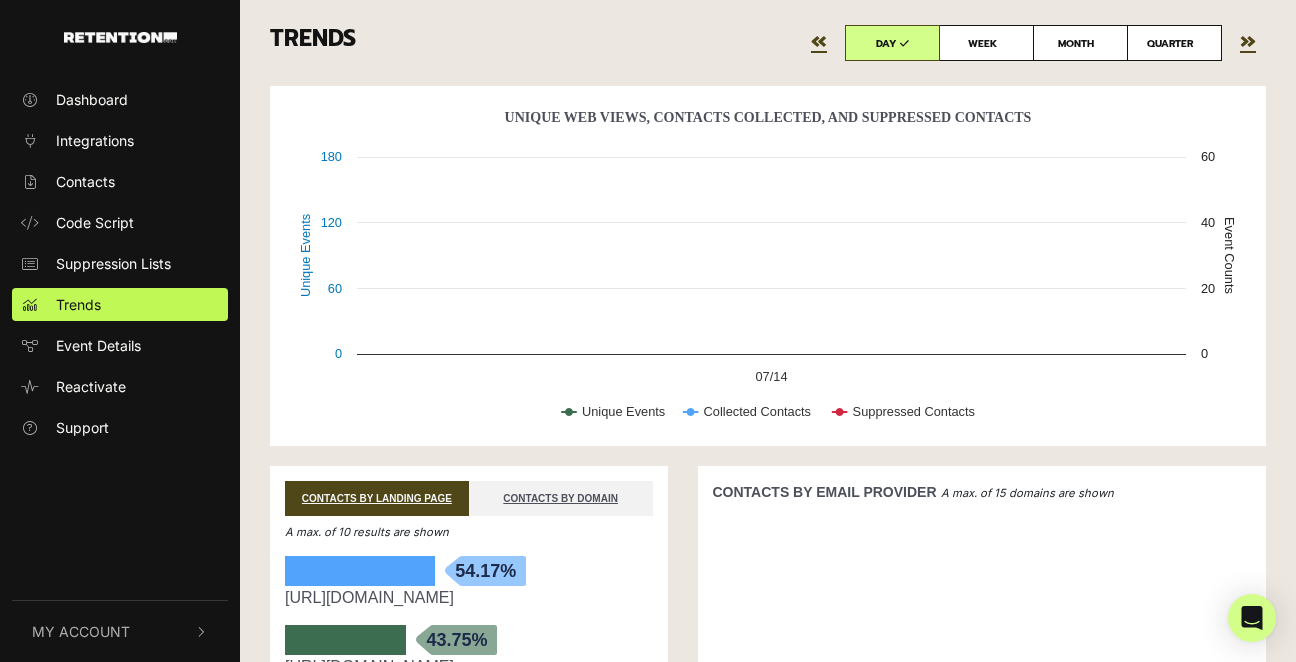 scroll, scrollTop: 0, scrollLeft: 0, axis: both 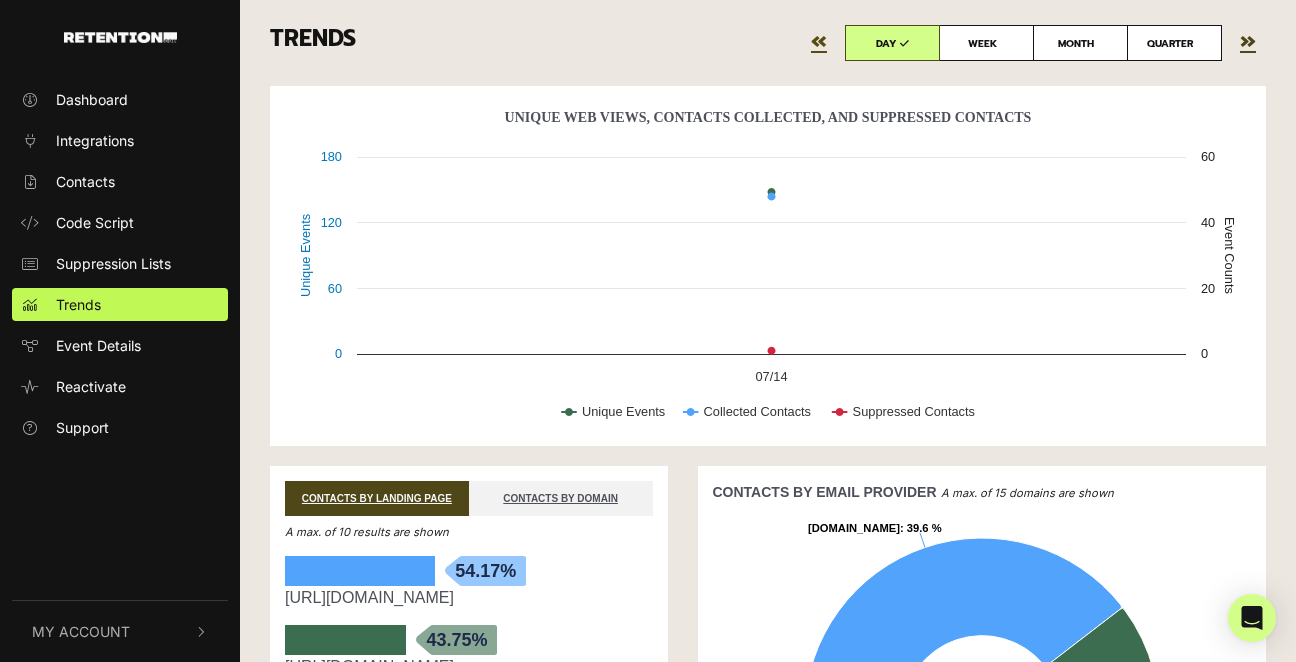 click on "«" at bounding box center [819, 41] 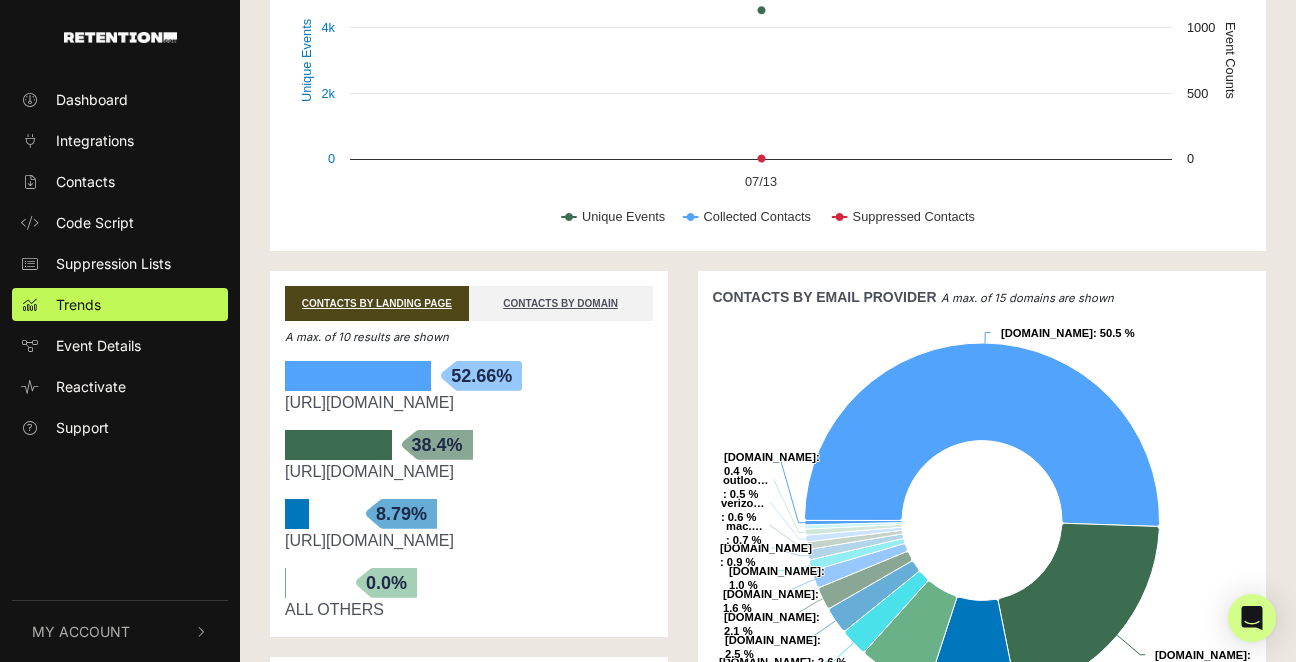 scroll, scrollTop: 193, scrollLeft: 0, axis: vertical 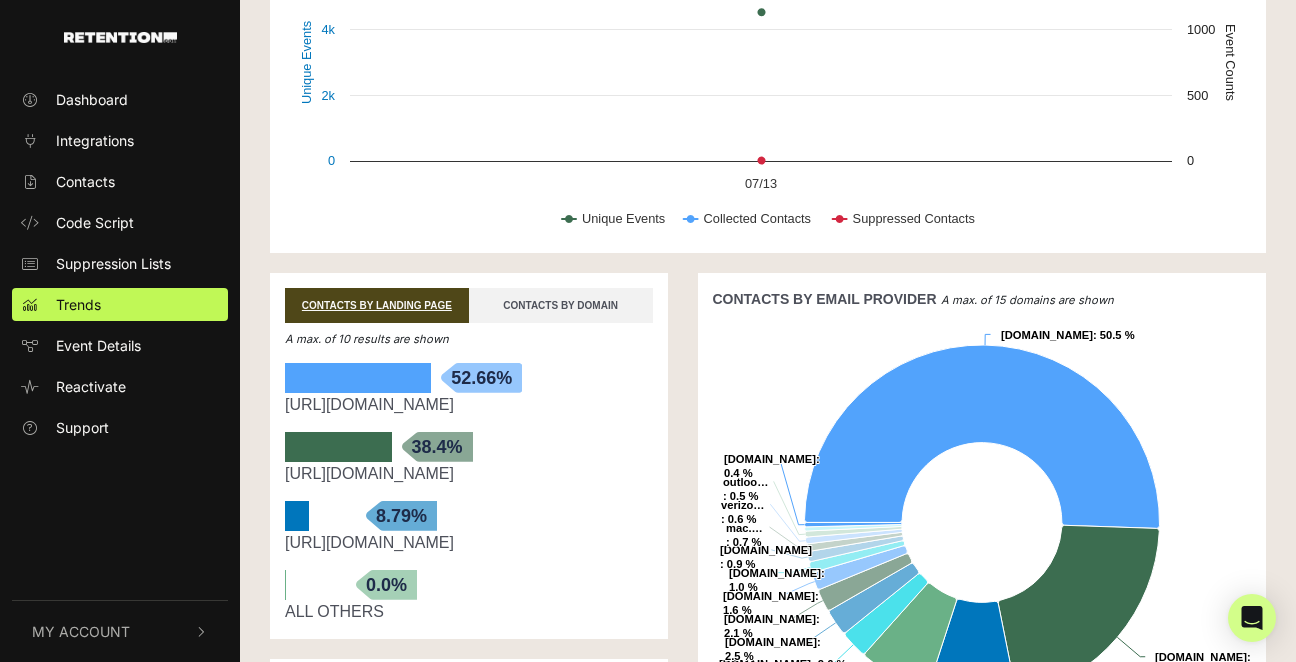 click on "CONTACTS BY DOMAIN" at bounding box center (561, 305) 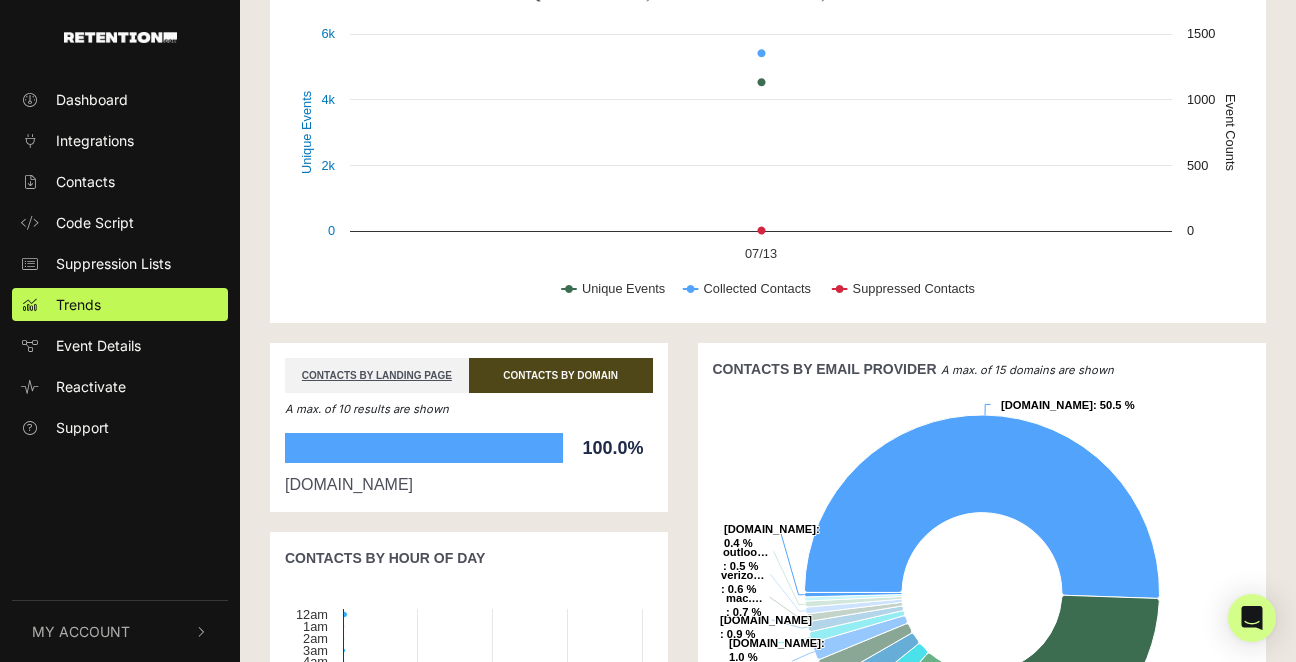 scroll, scrollTop: 120, scrollLeft: 0, axis: vertical 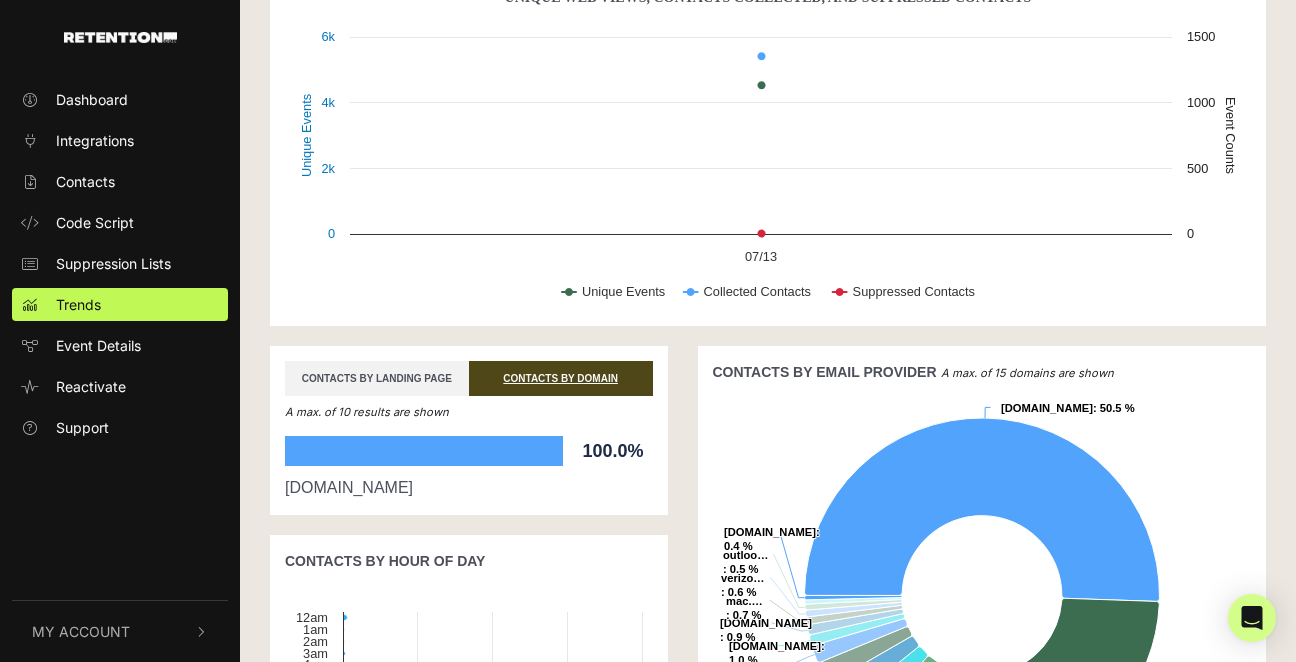 click on "CONTACTS BY LANDING PAGE" at bounding box center (377, 378) 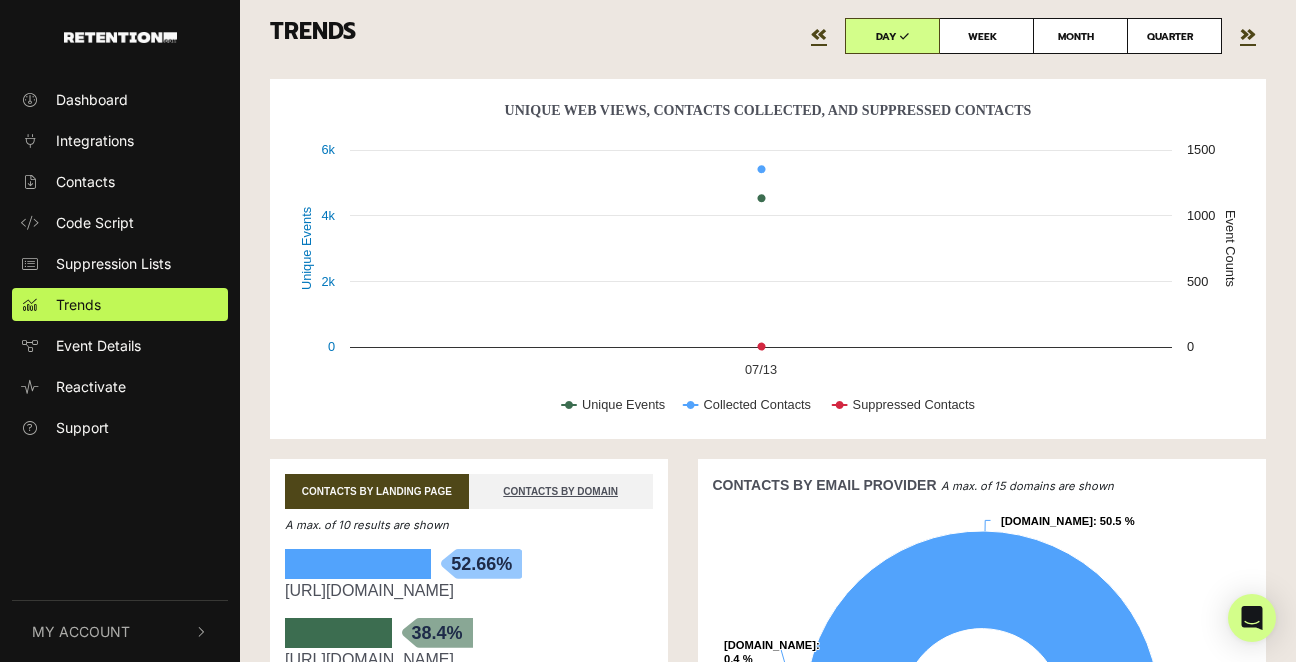 scroll, scrollTop: 0, scrollLeft: 0, axis: both 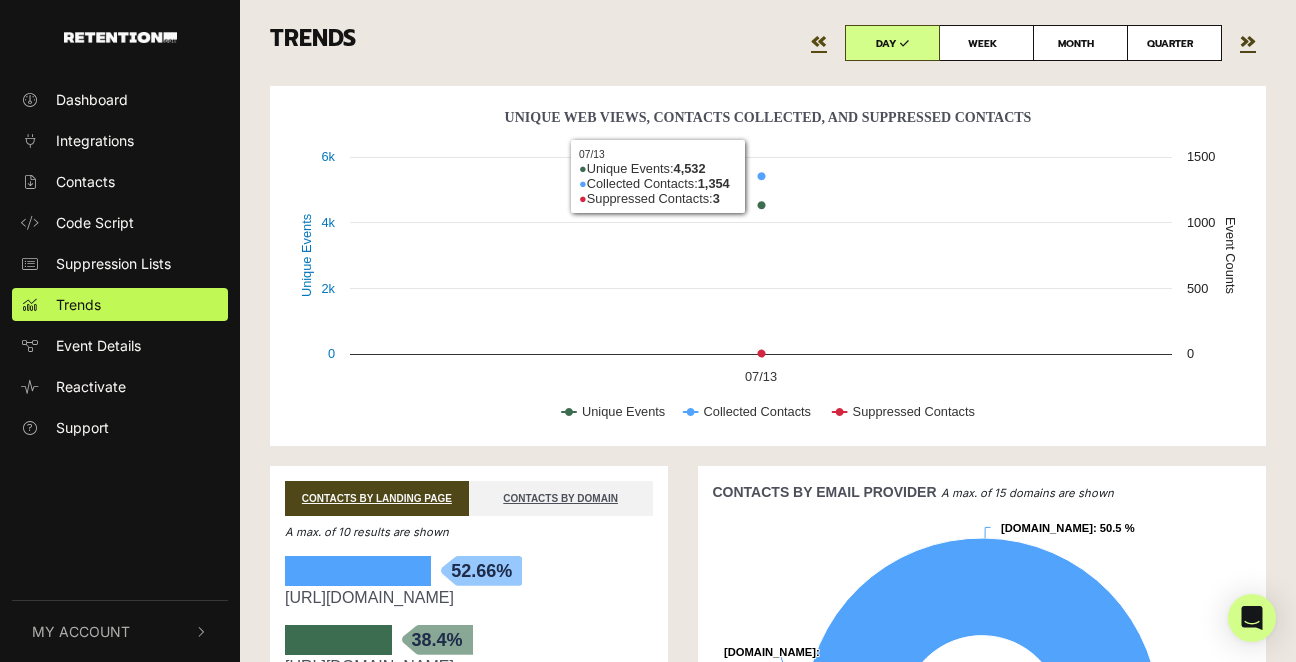 click on "«" at bounding box center (819, 41) 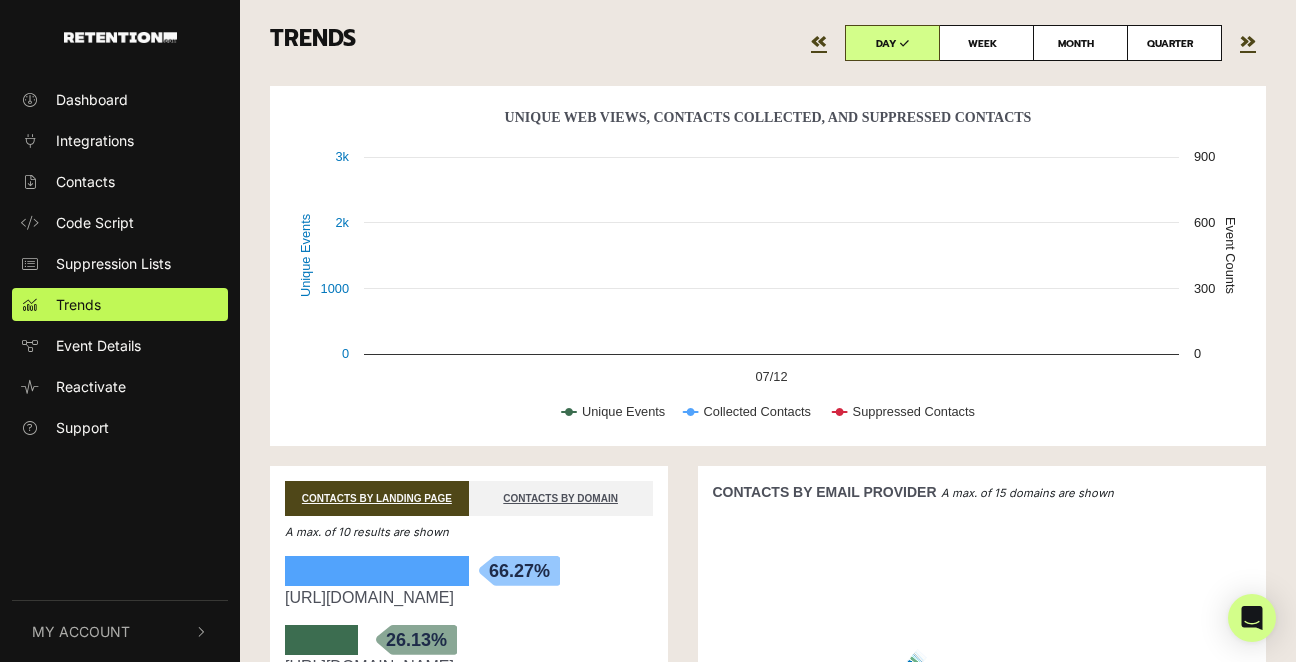 scroll, scrollTop: 0, scrollLeft: 0, axis: both 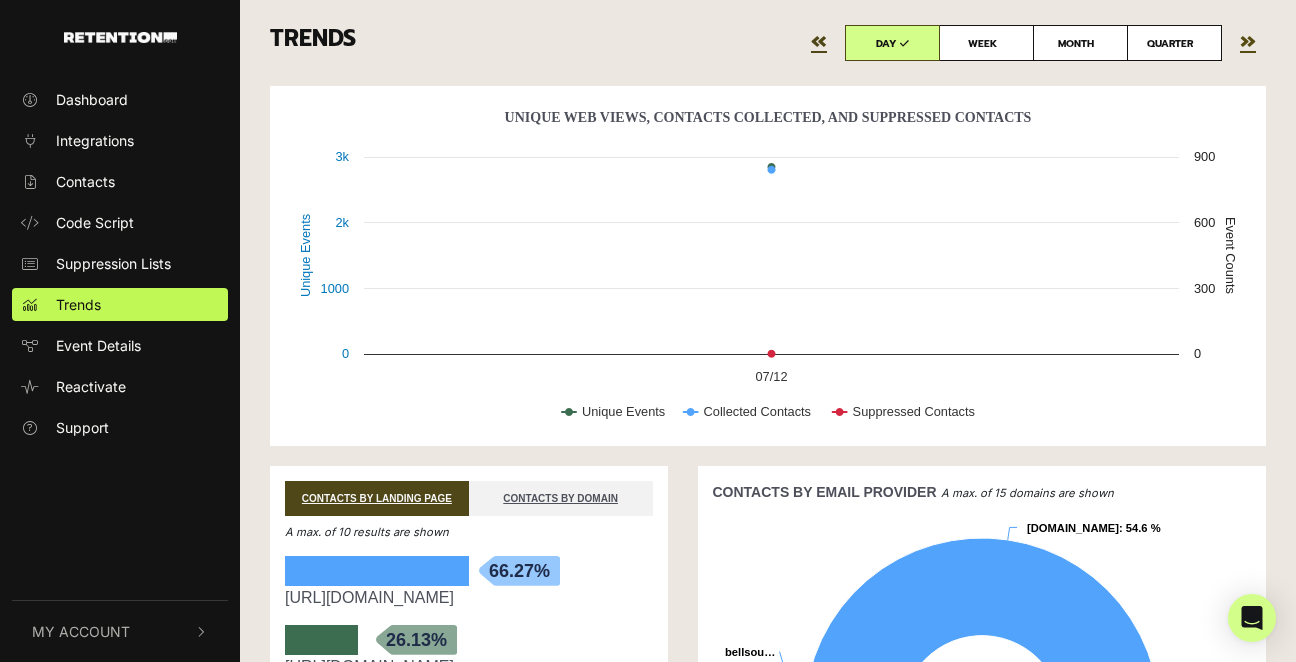click on "»" at bounding box center [1248, 41] 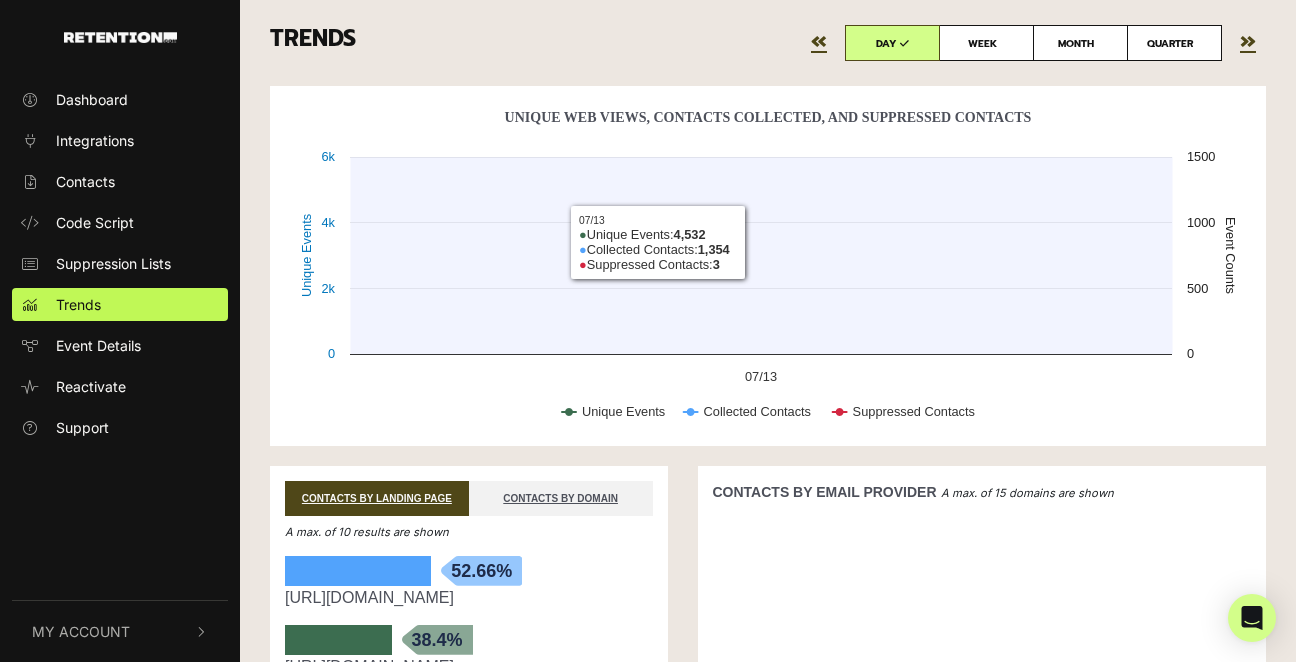 scroll, scrollTop: 0, scrollLeft: 0, axis: both 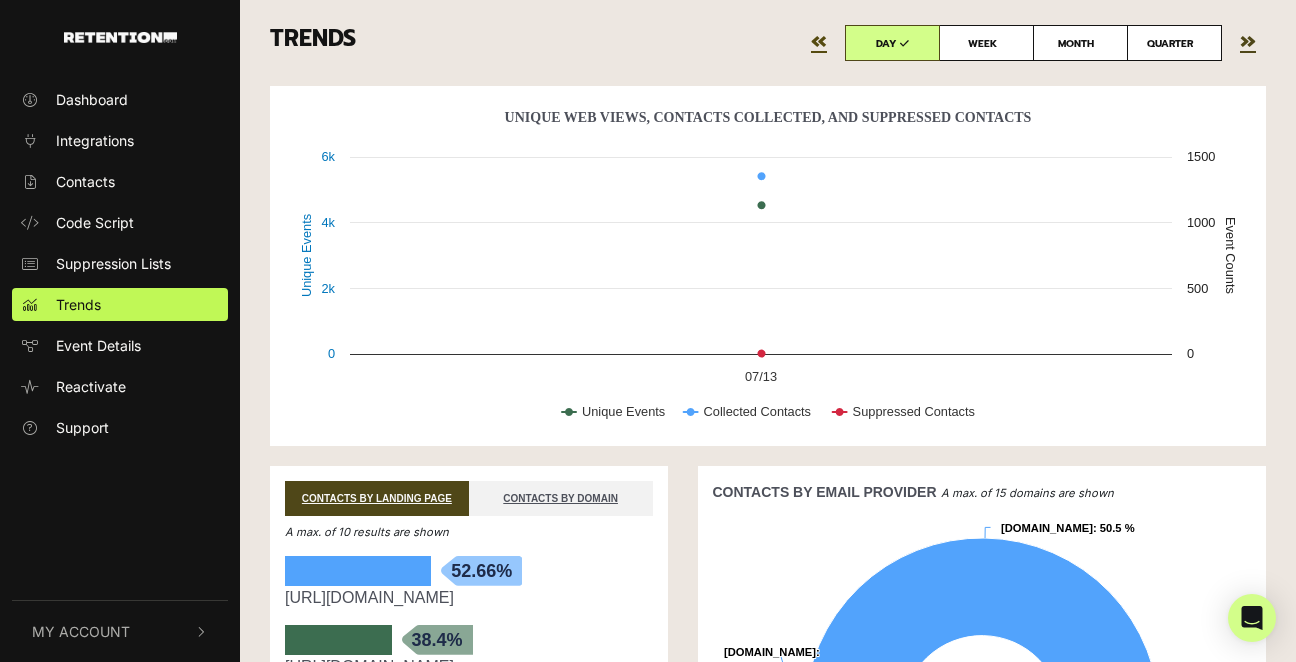 click on "«" at bounding box center [819, 41] 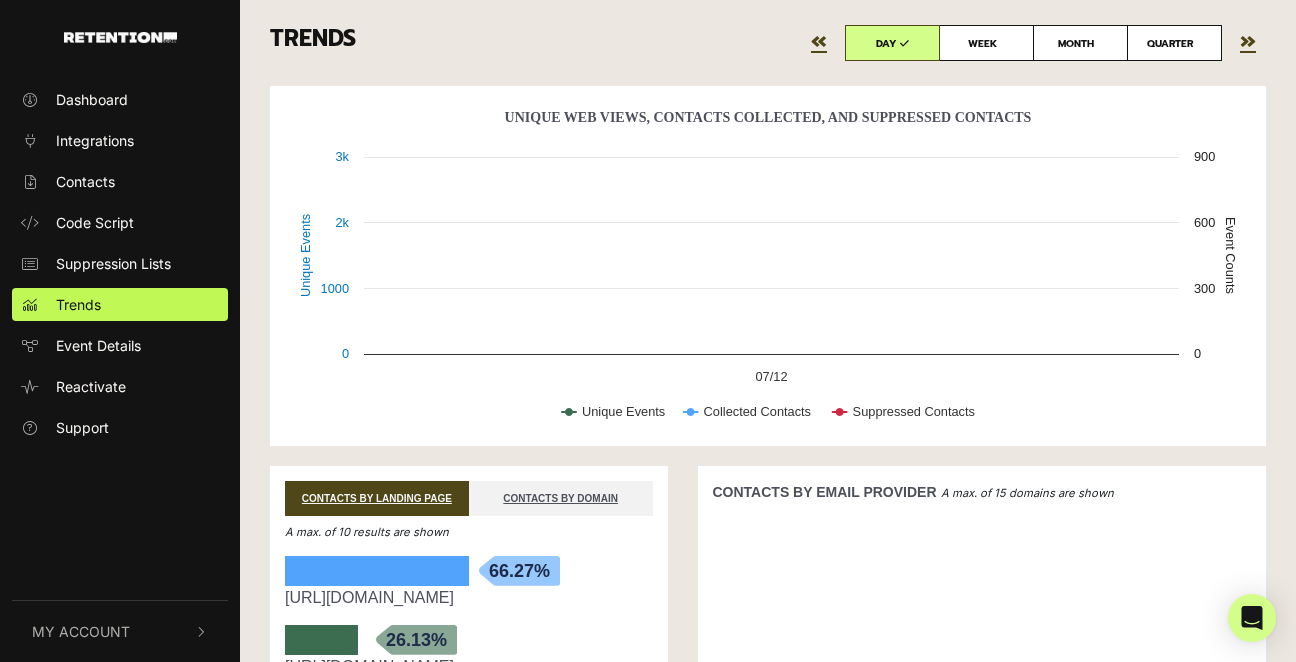 scroll, scrollTop: 0, scrollLeft: 0, axis: both 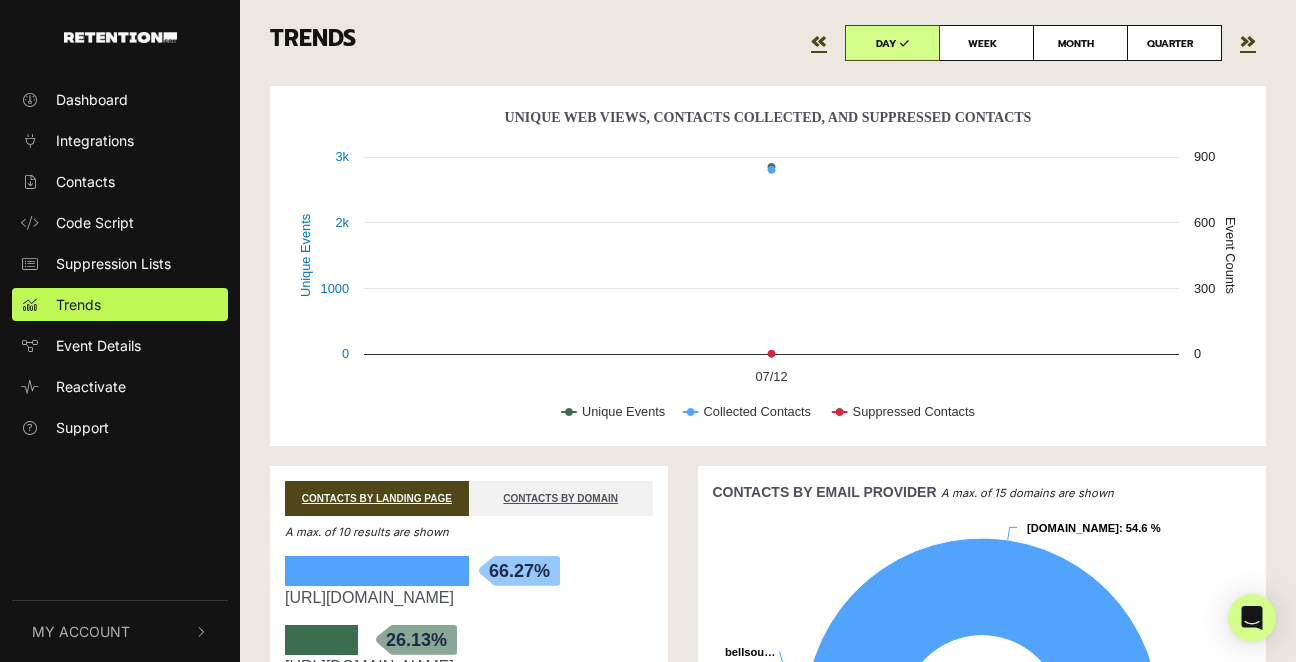 click on "«" at bounding box center [819, 41] 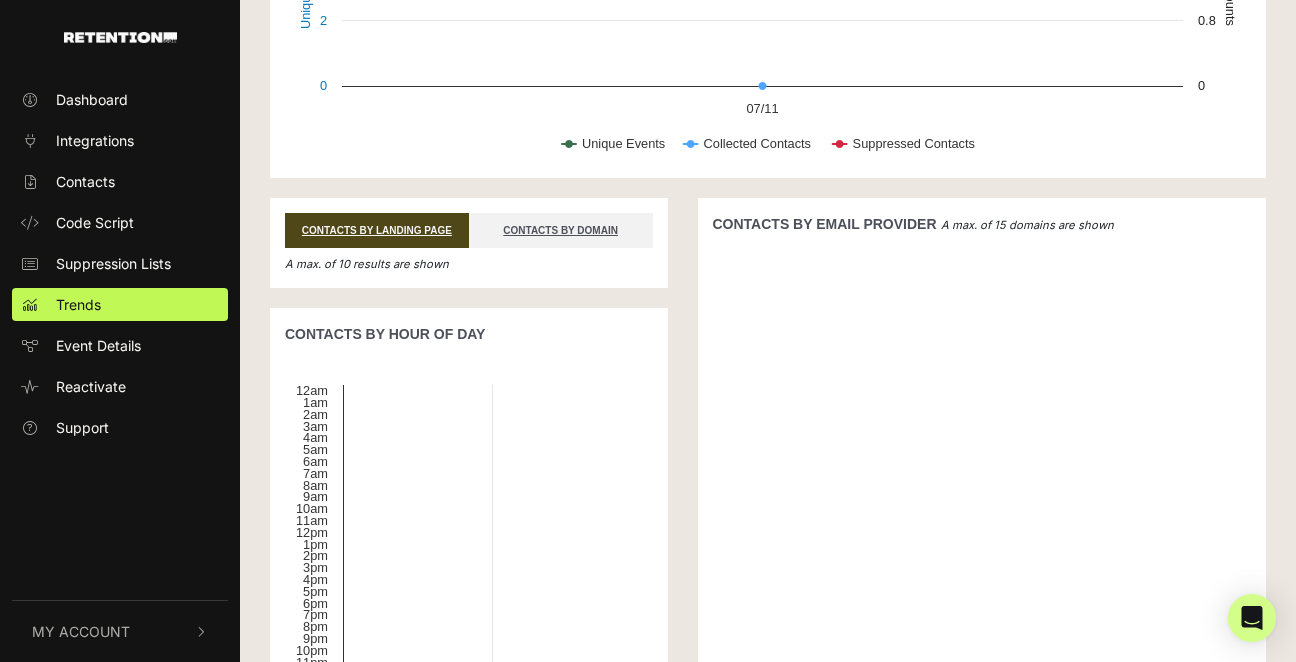 scroll, scrollTop: 415, scrollLeft: 0, axis: vertical 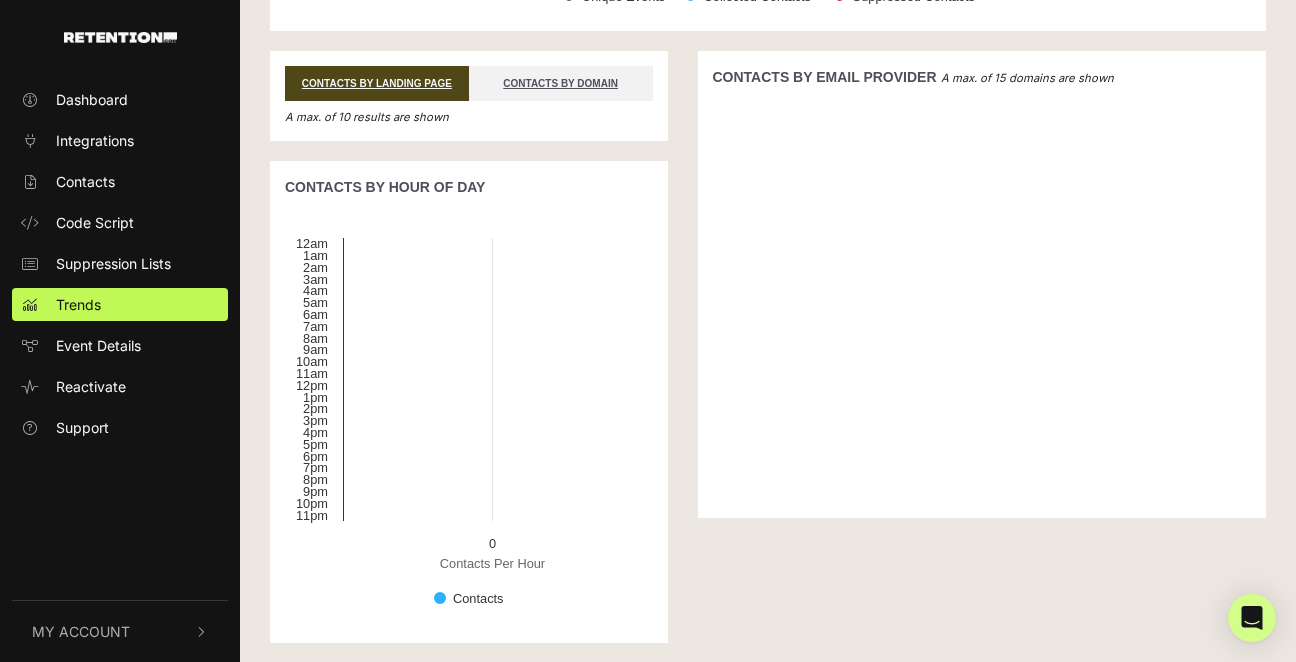 click on "My Account" at bounding box center [120, 631] 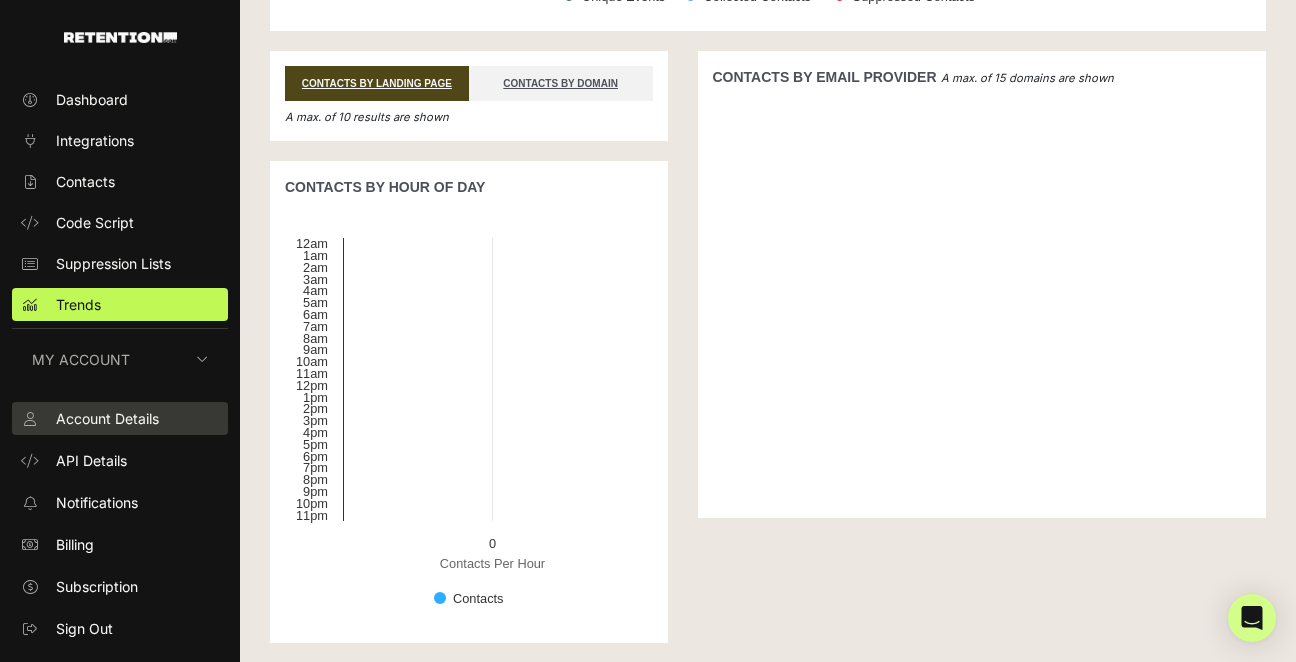 click on "Account Details" at bounding box center [120, 418] 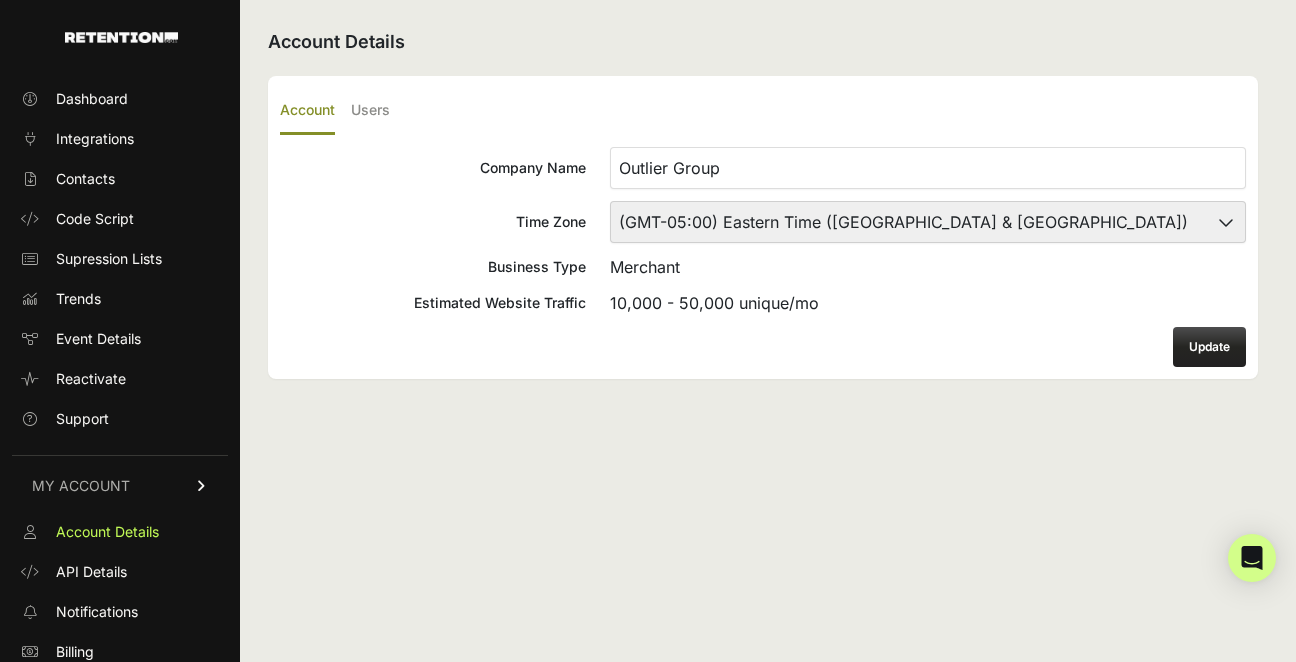 scroll, scrollTop: 0, scrollLeft: 0, axis: both 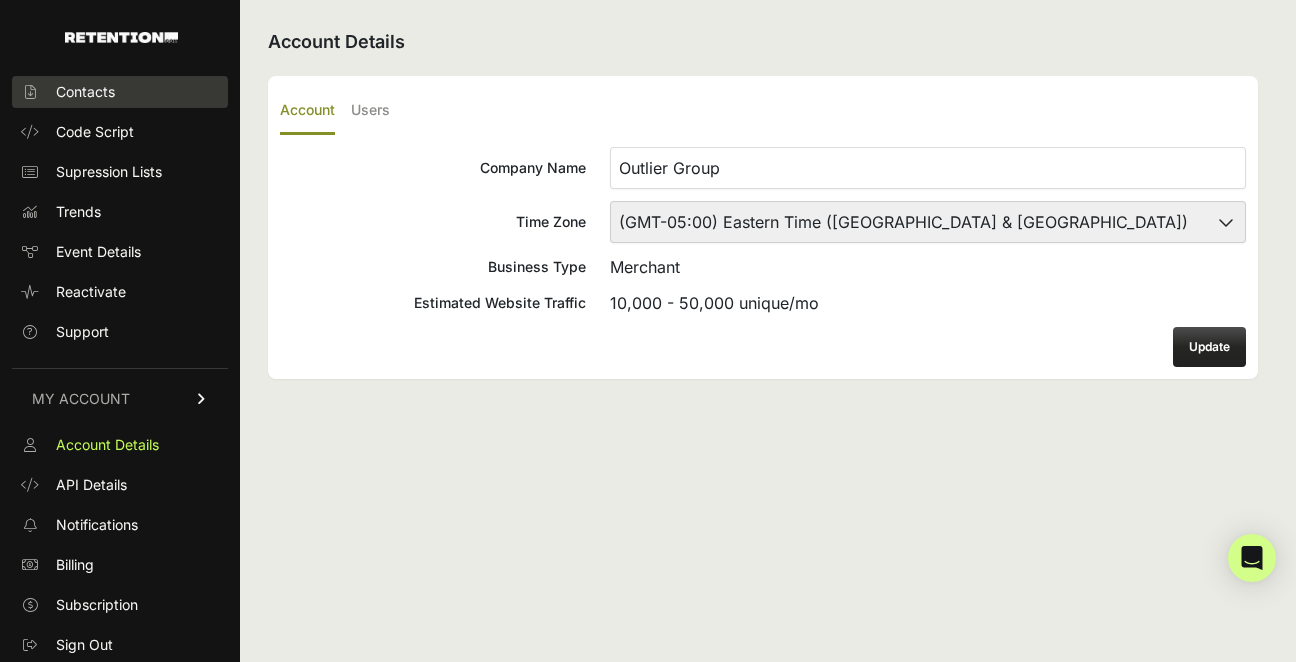 click on "Contacts" at bounding box center (120, 92) 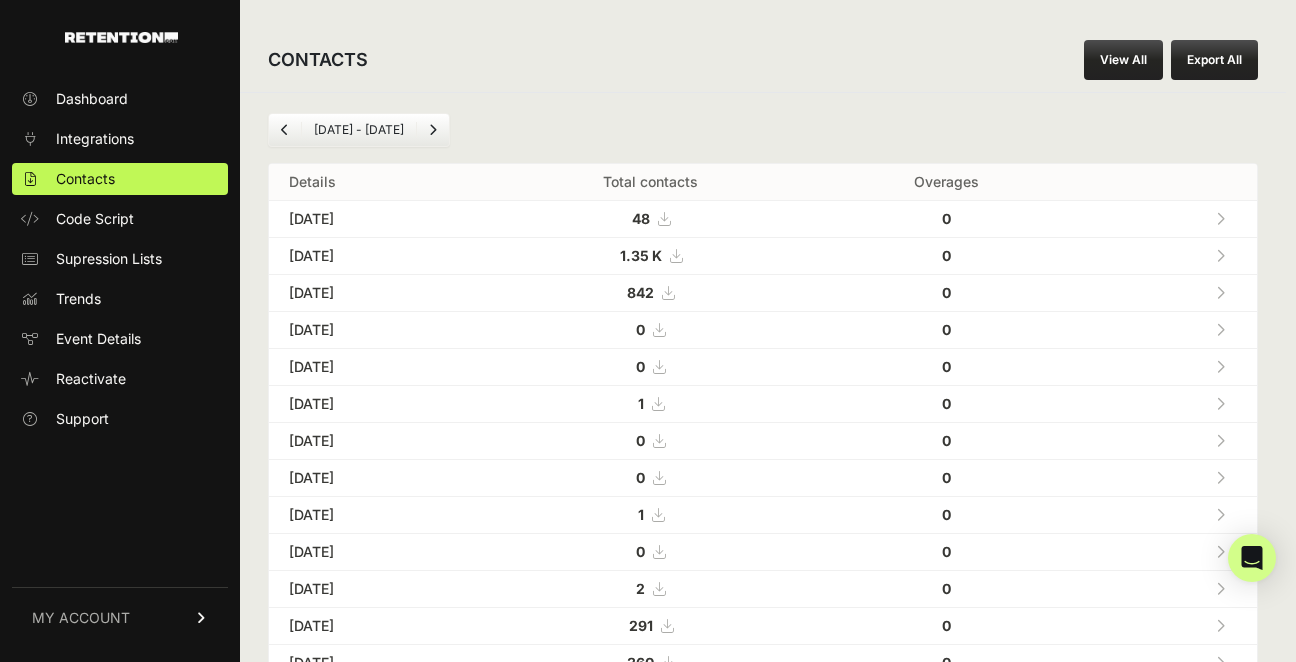 scroll, scrollTop: 0, scrollLeft: 0, axis: both 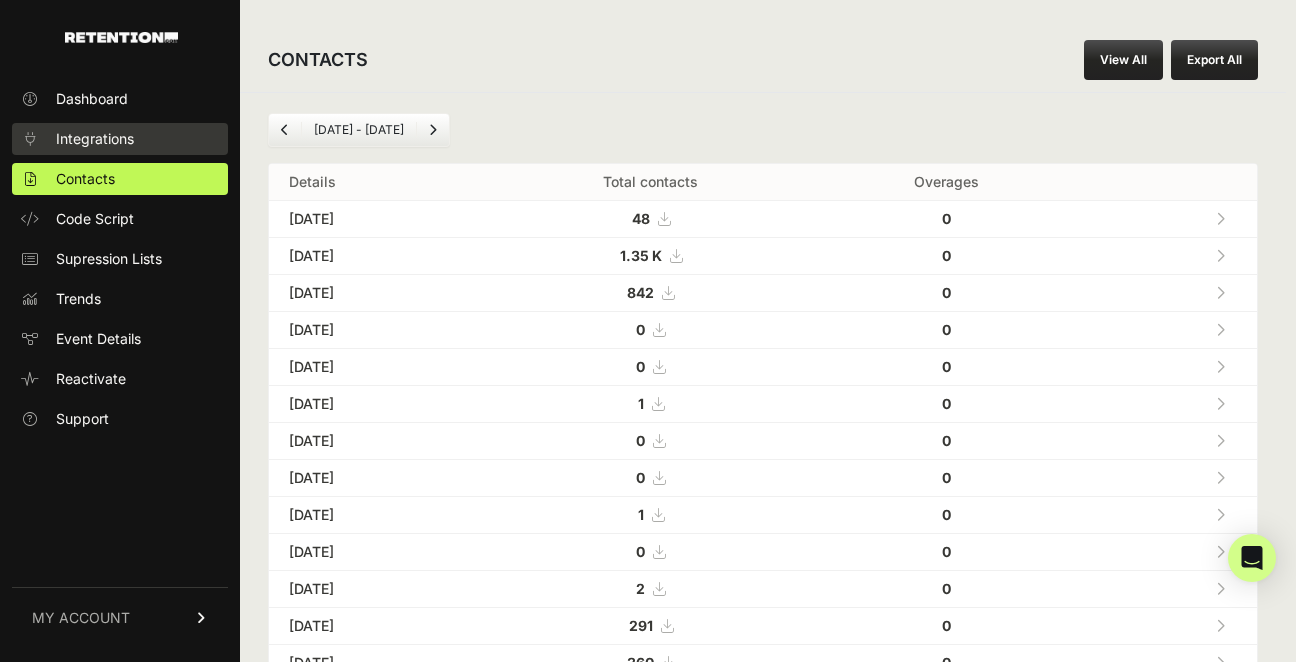 click on "Integrations" at bounding box center [120, 139] 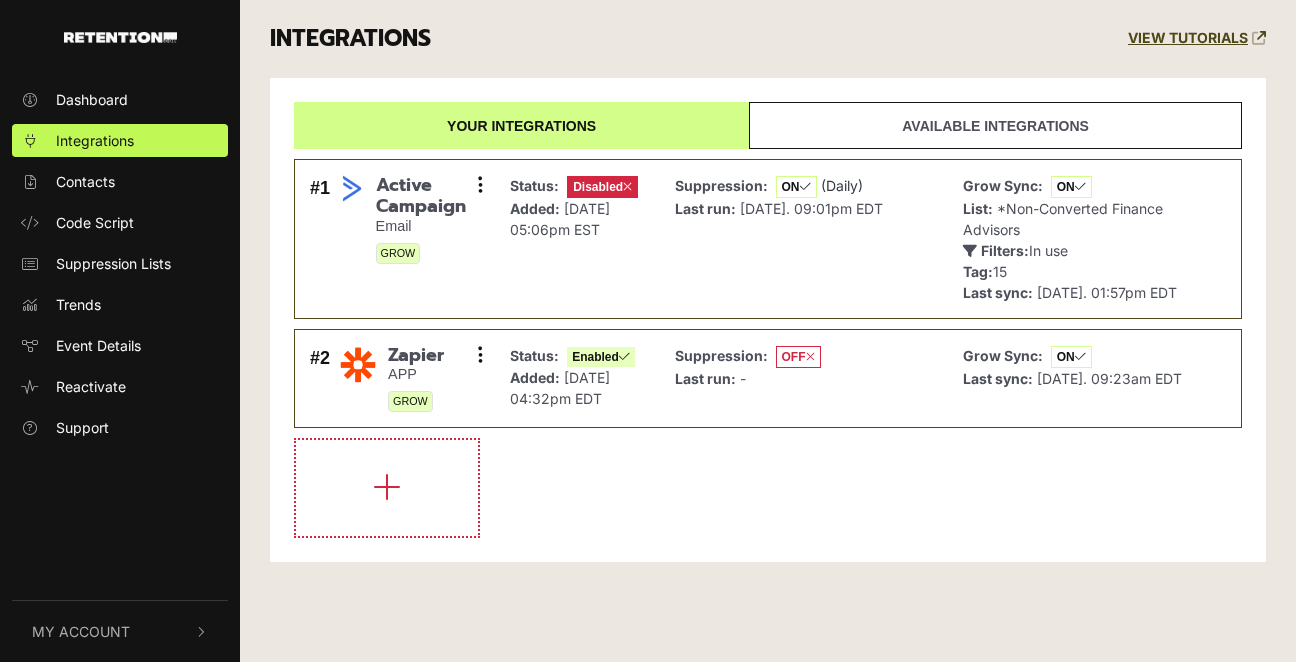 scroll, scrollTop: 0, scrollLeft: 0, axis: both 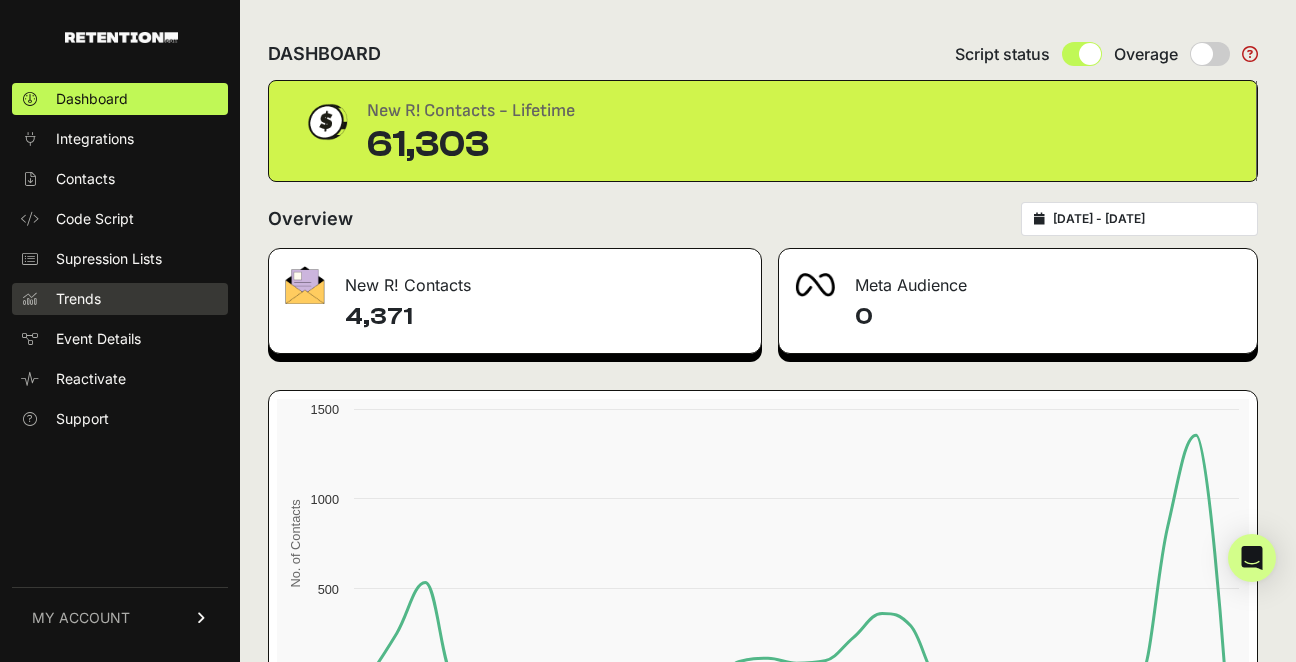 click on "Trends" at bounding box center [78, 299] 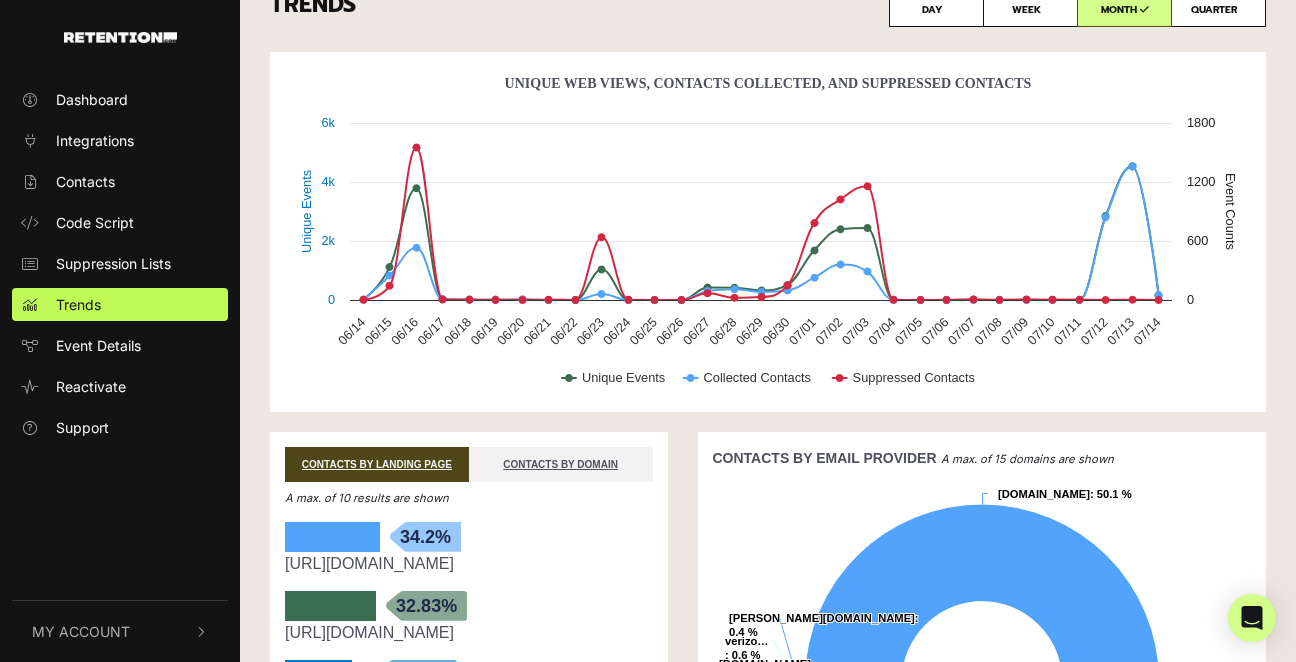 scroll, scrollTop: 33, scrollLeft: 0, axis: vertical 